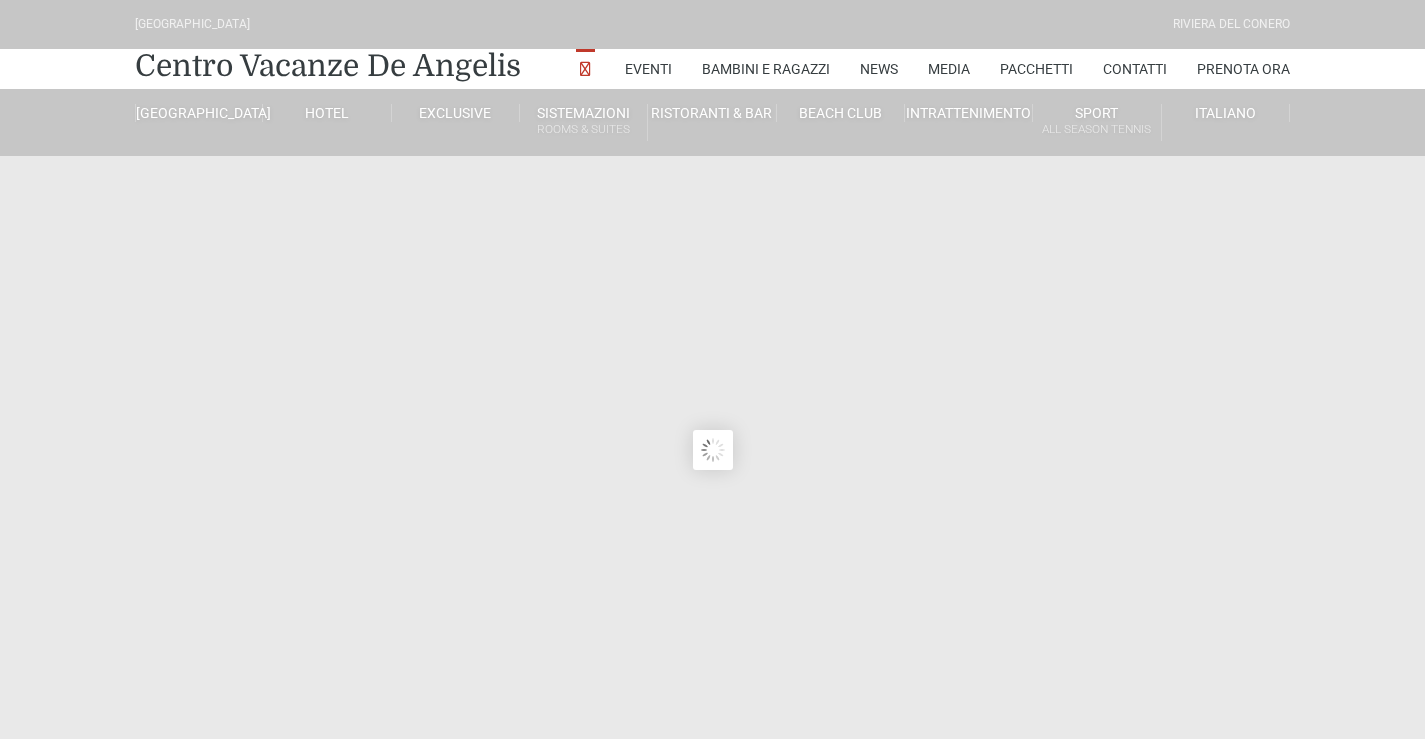 scroll, scrollTop: 0, scrollLeft: 0, axis: both 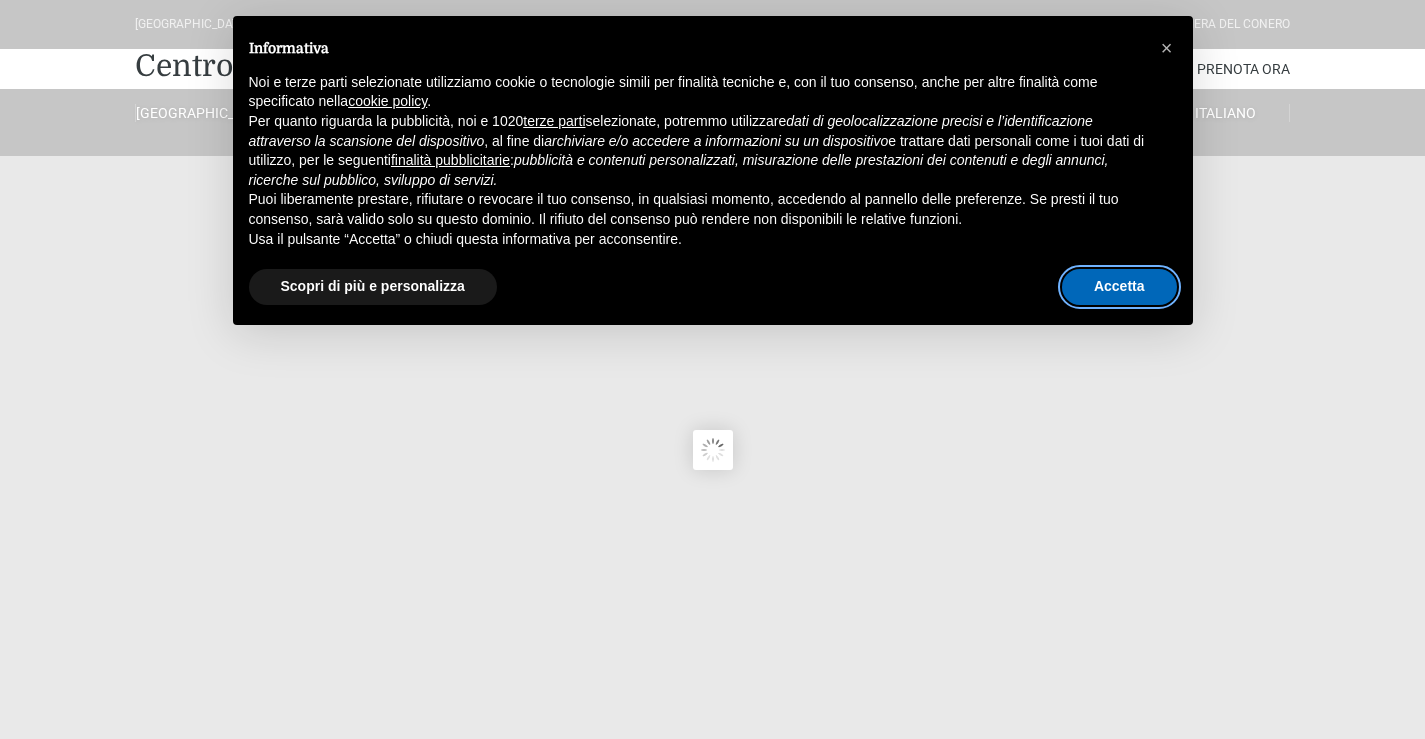 click on "Accetta" at bounding box center (1119, 287) 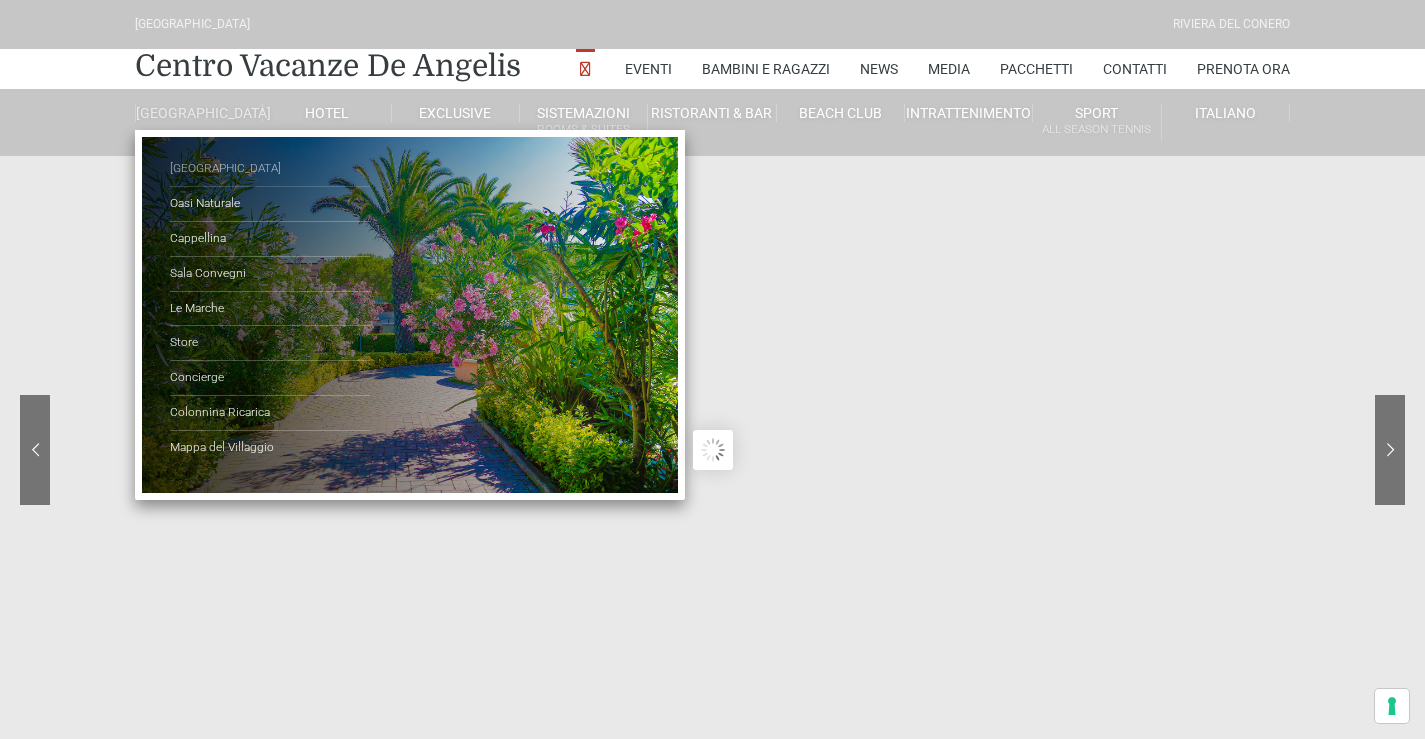 click on "[GEOGRAPHIC_DATA]" at bounding box center (270, 169) 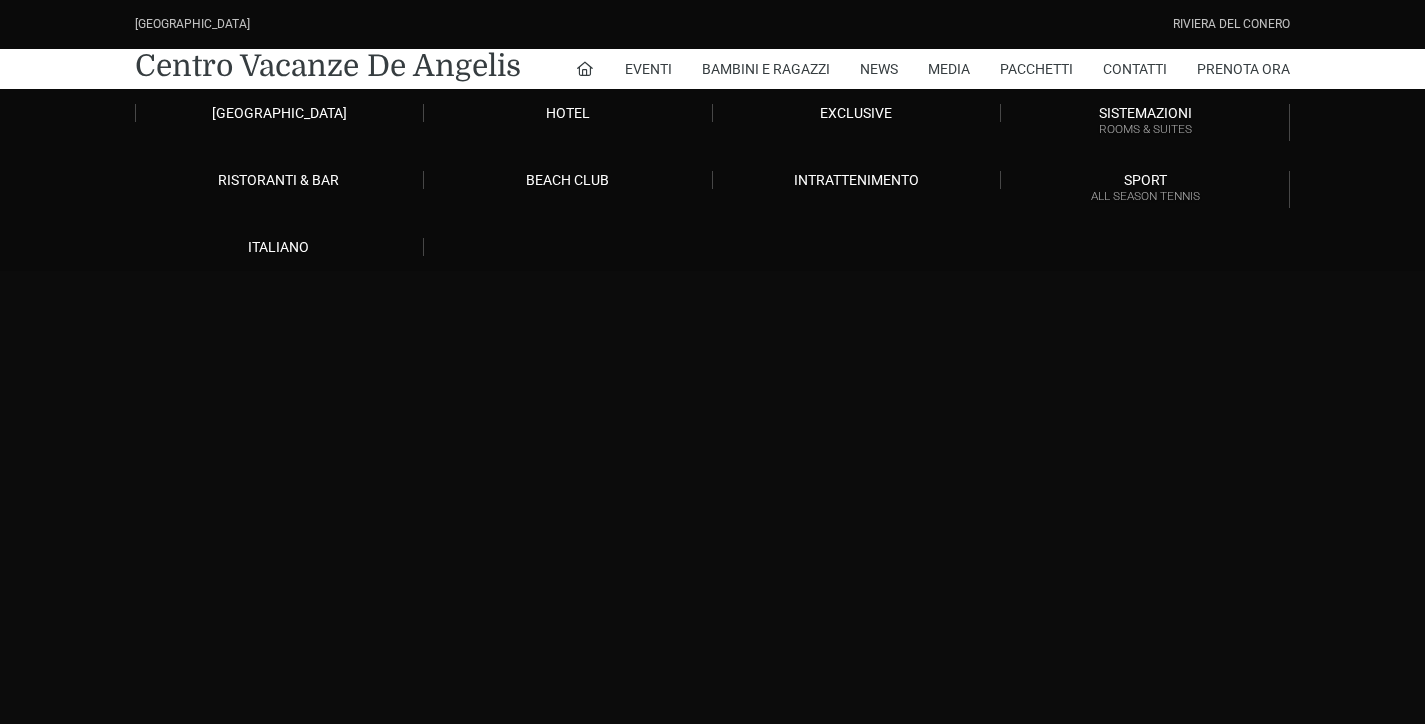 scroll, scrollTop: 0, scrollLeft: 0, axis: both 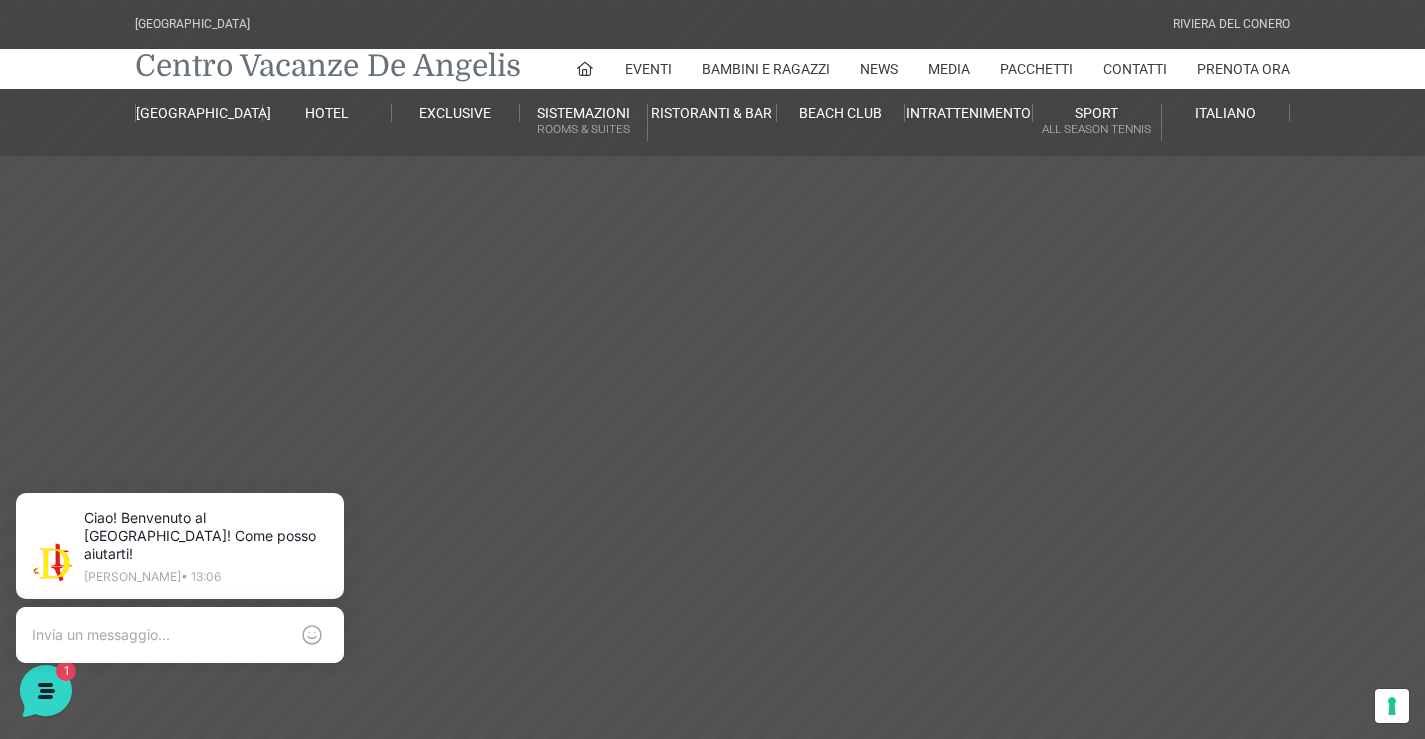 click on "Centro Vacanze De Angelis" at bounding box center (328, 66) 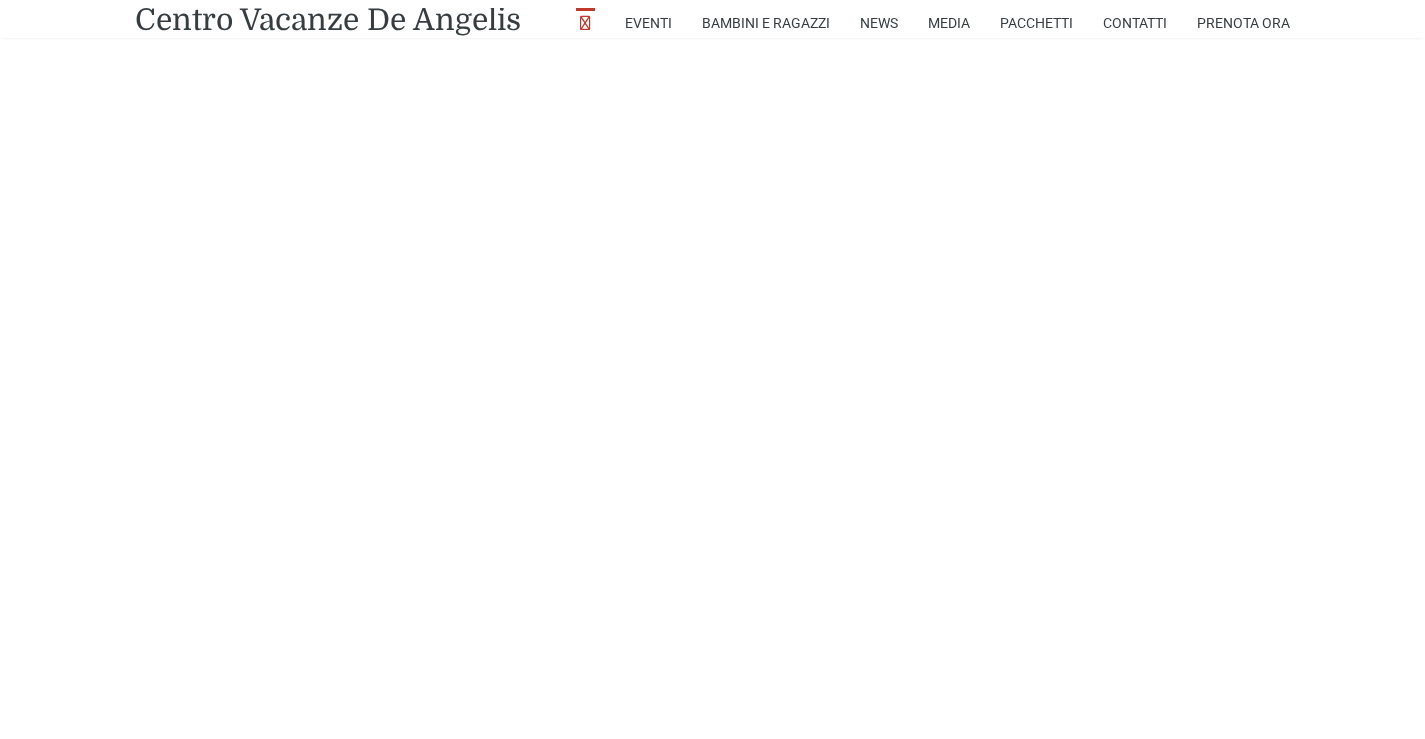 scroll, scrollTop: 1500, scrollLeft: 0, axis: vertical 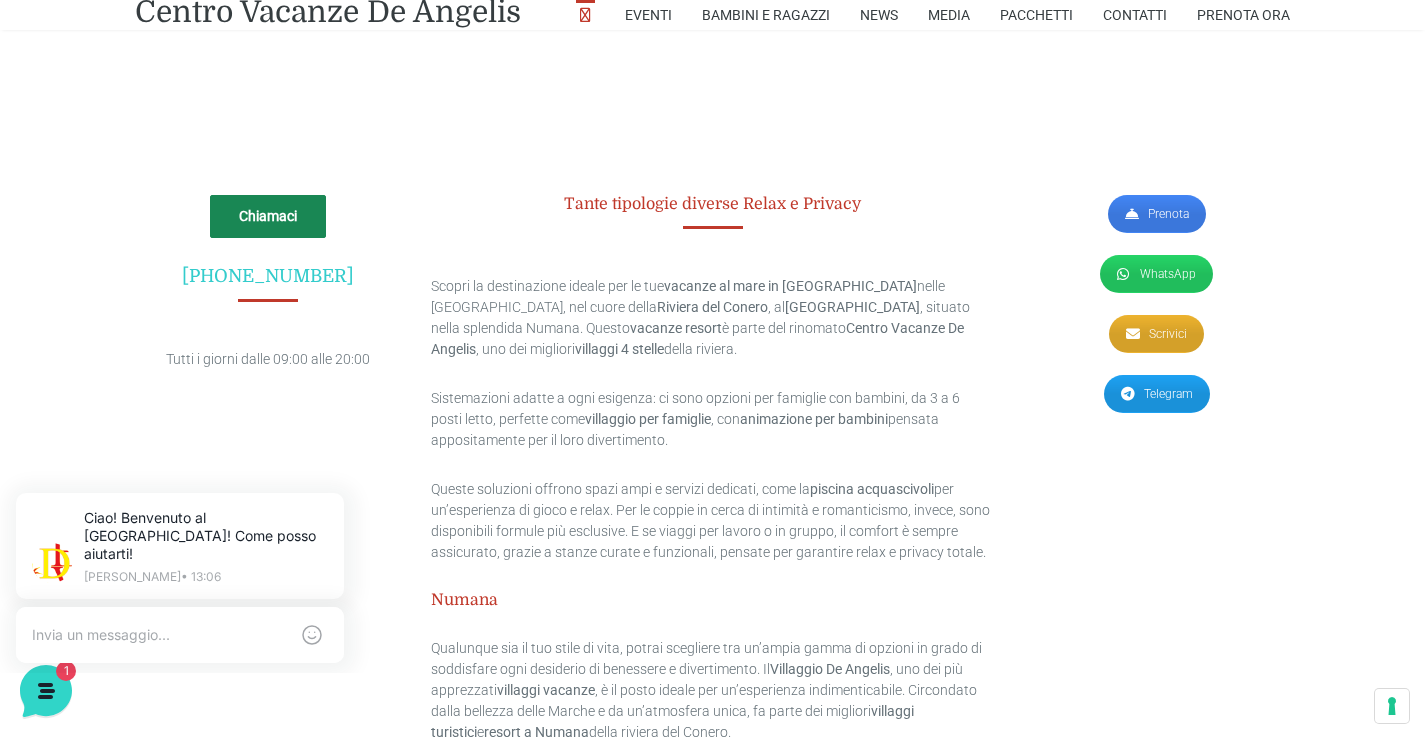 click on "Prenota" at bounding box center [1157, 214] 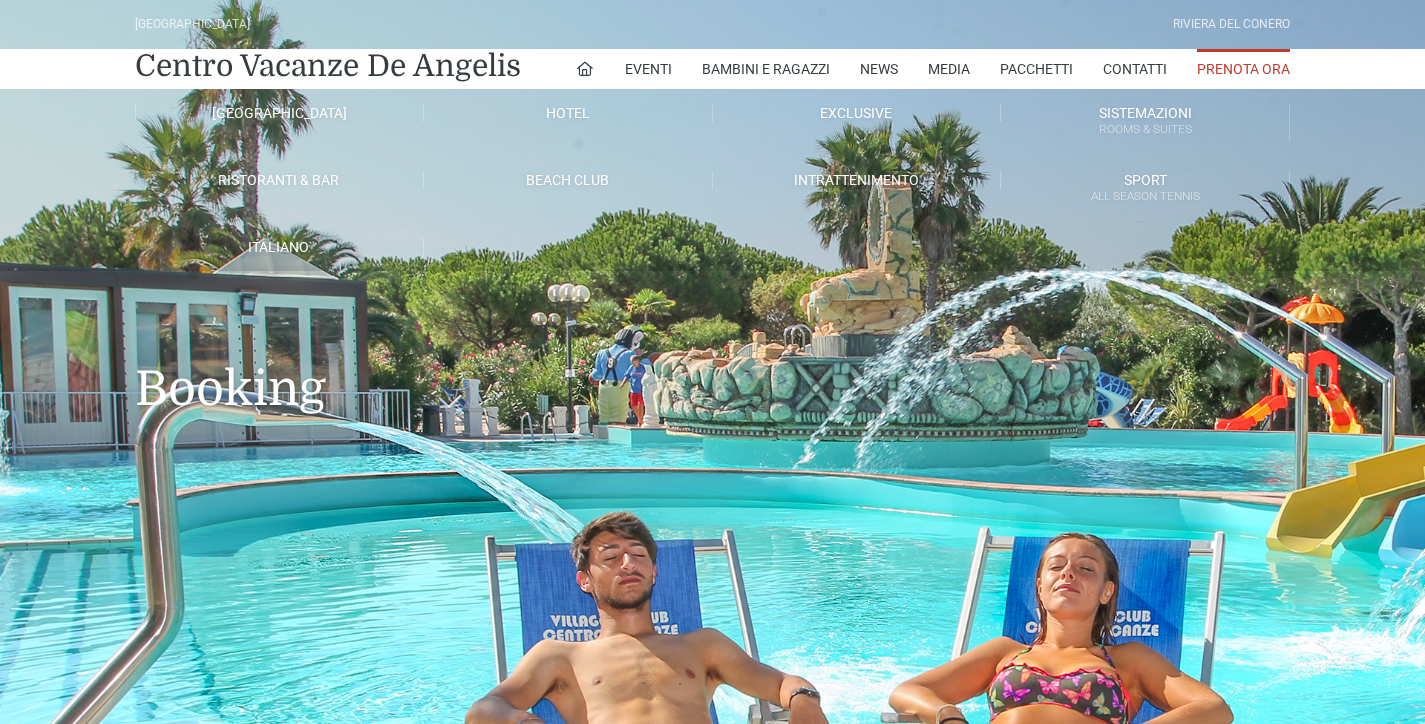 scroll, scrollTop: 0, scrollLeft: 0, axis: both 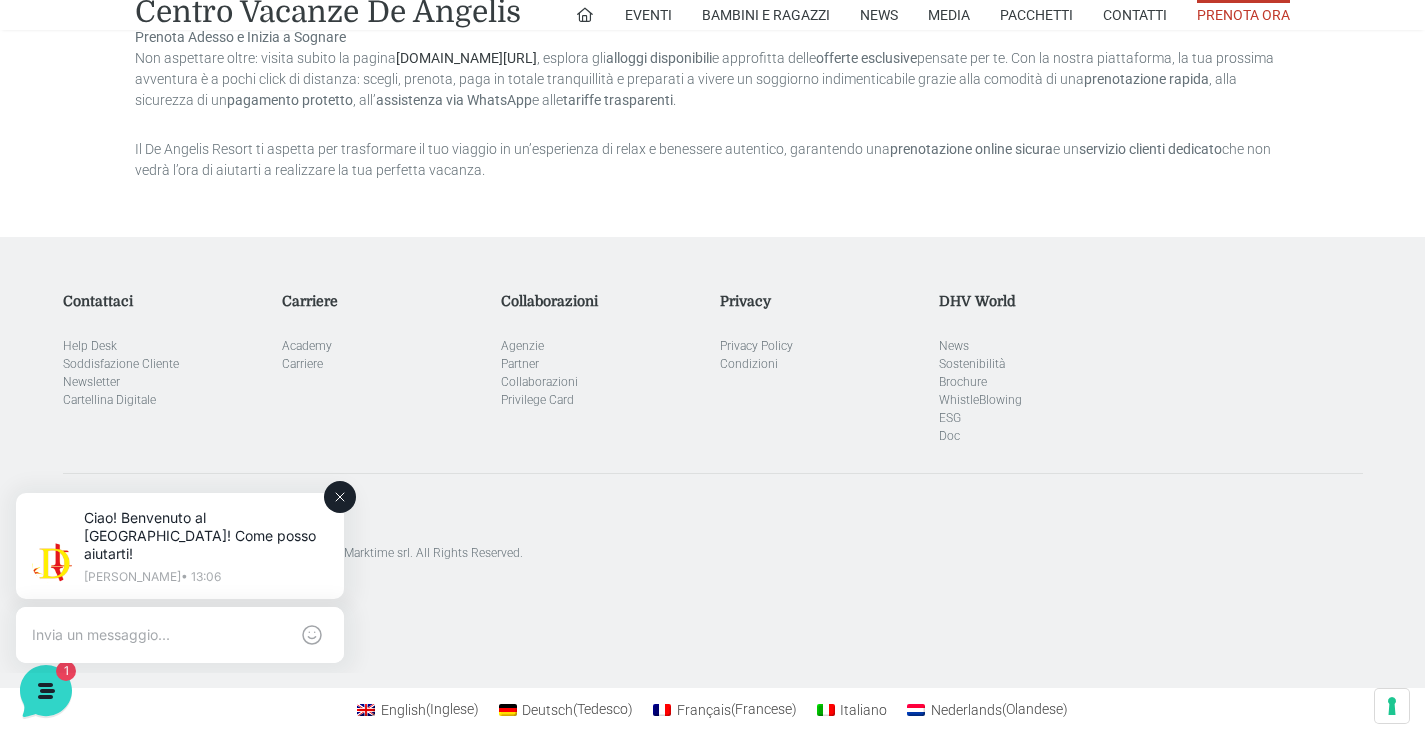 click at bounding box center (180, 635) 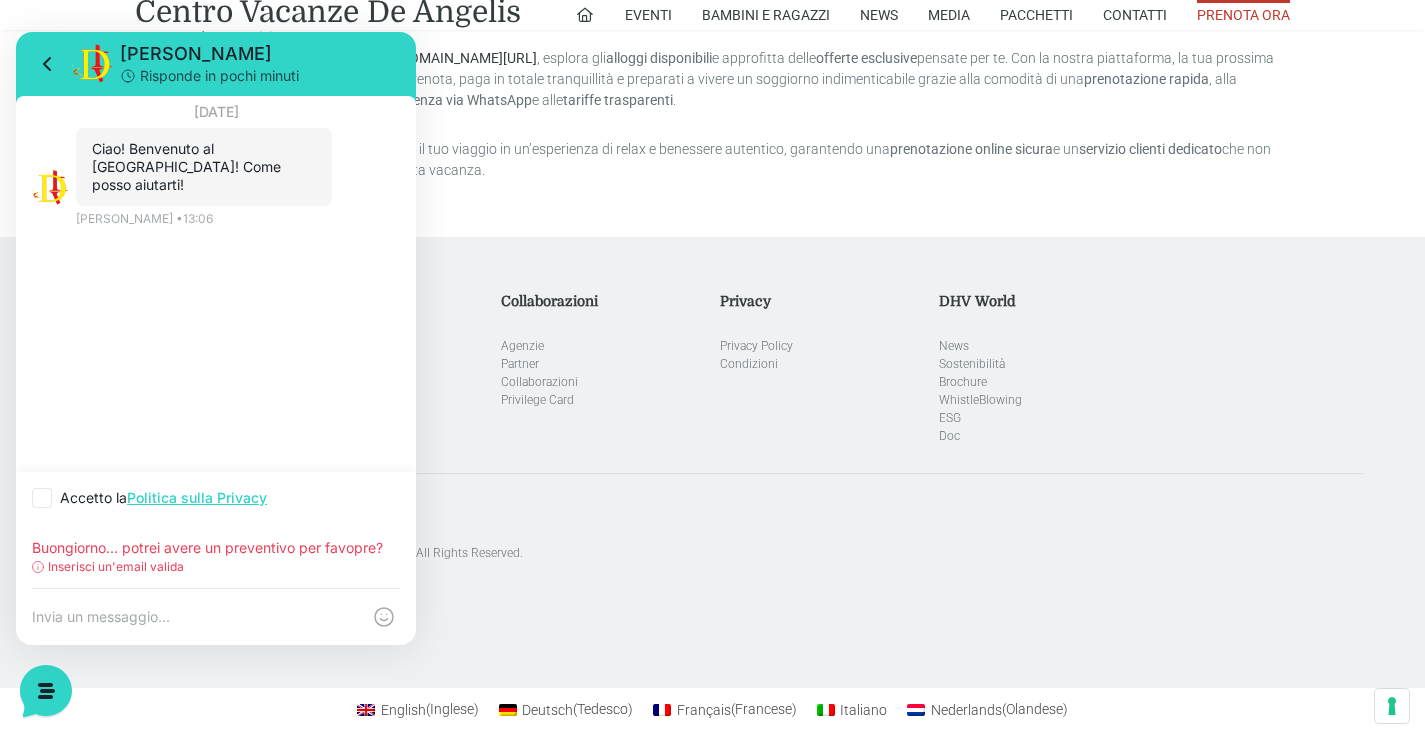 click on "Buongiorno... potrei avere un preventivo per favopre?" at bounding box center (216, 548) 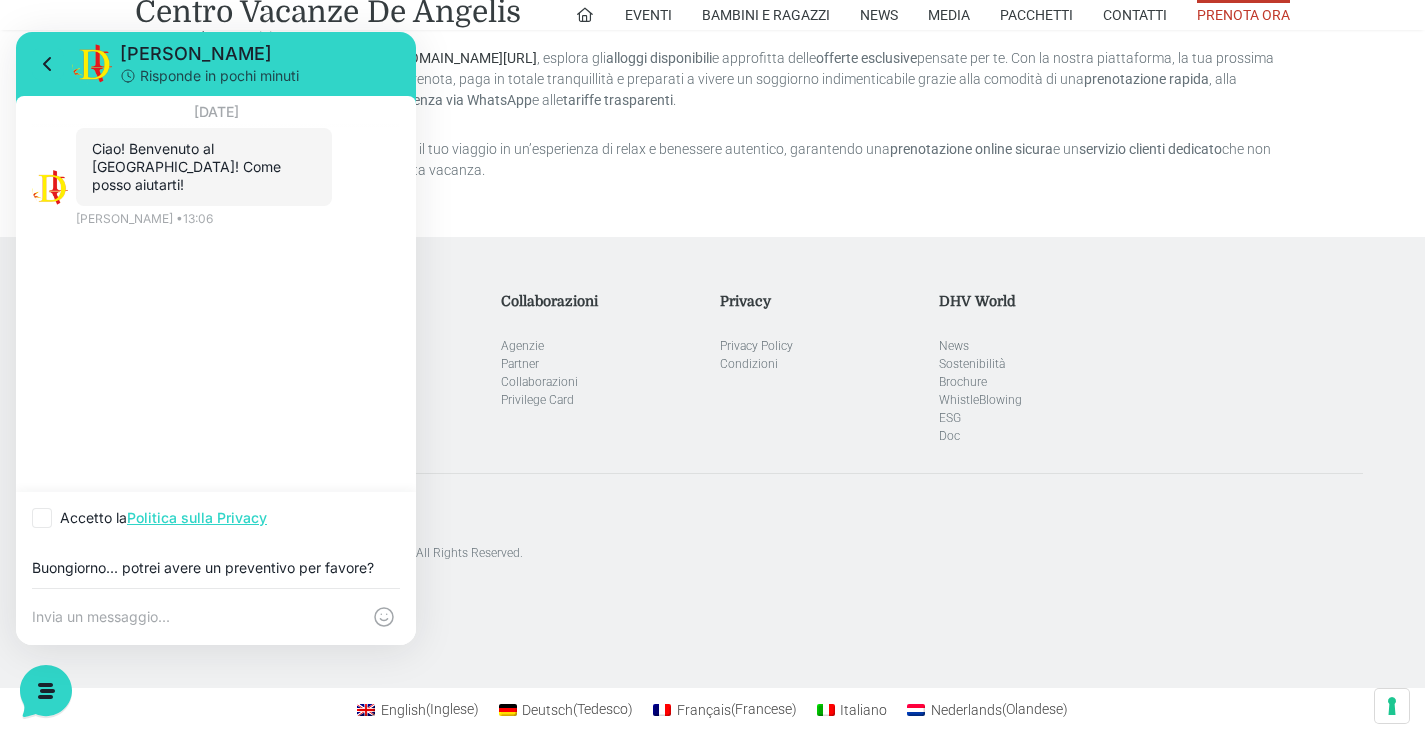 type on "Buongiorno... potrei avere un preventivo per favore?" 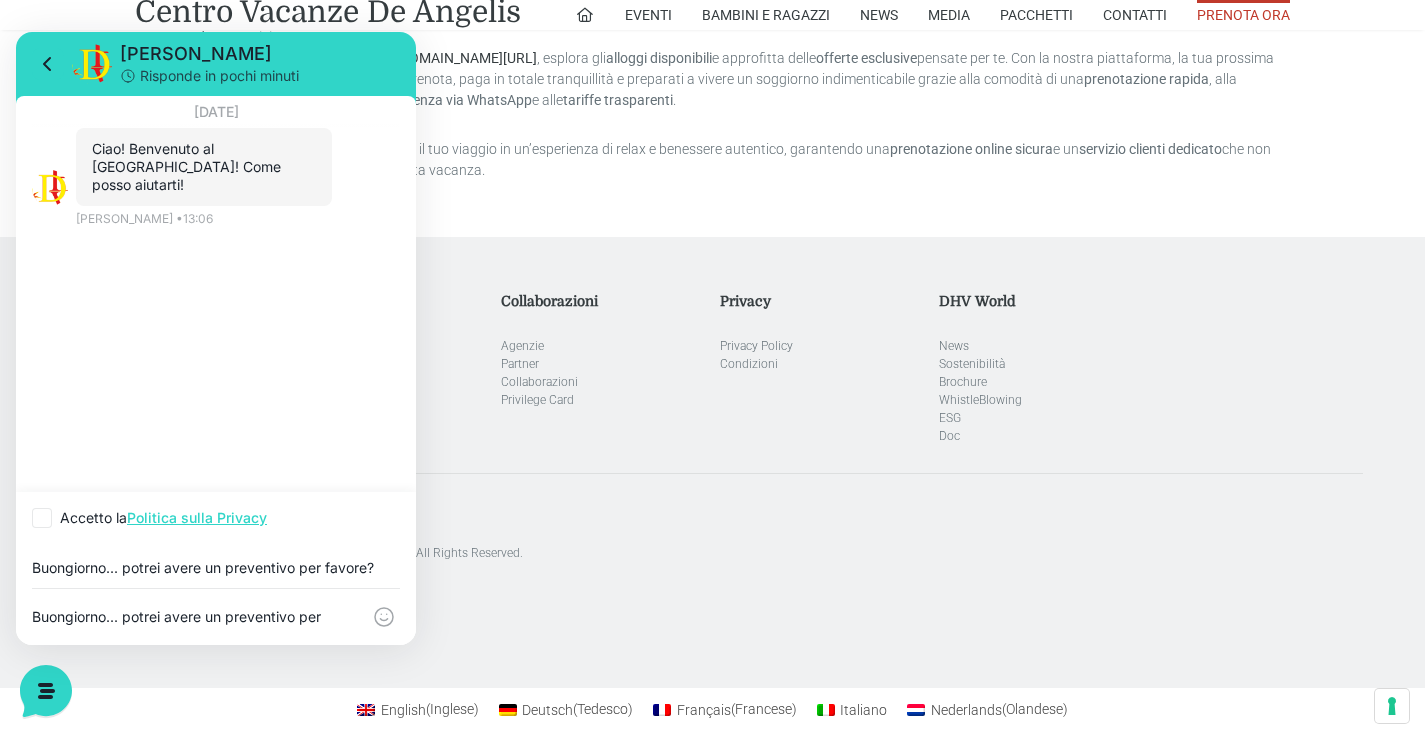 scroll, scrollTop: 17, scrollLeft: 0, axis: vertical 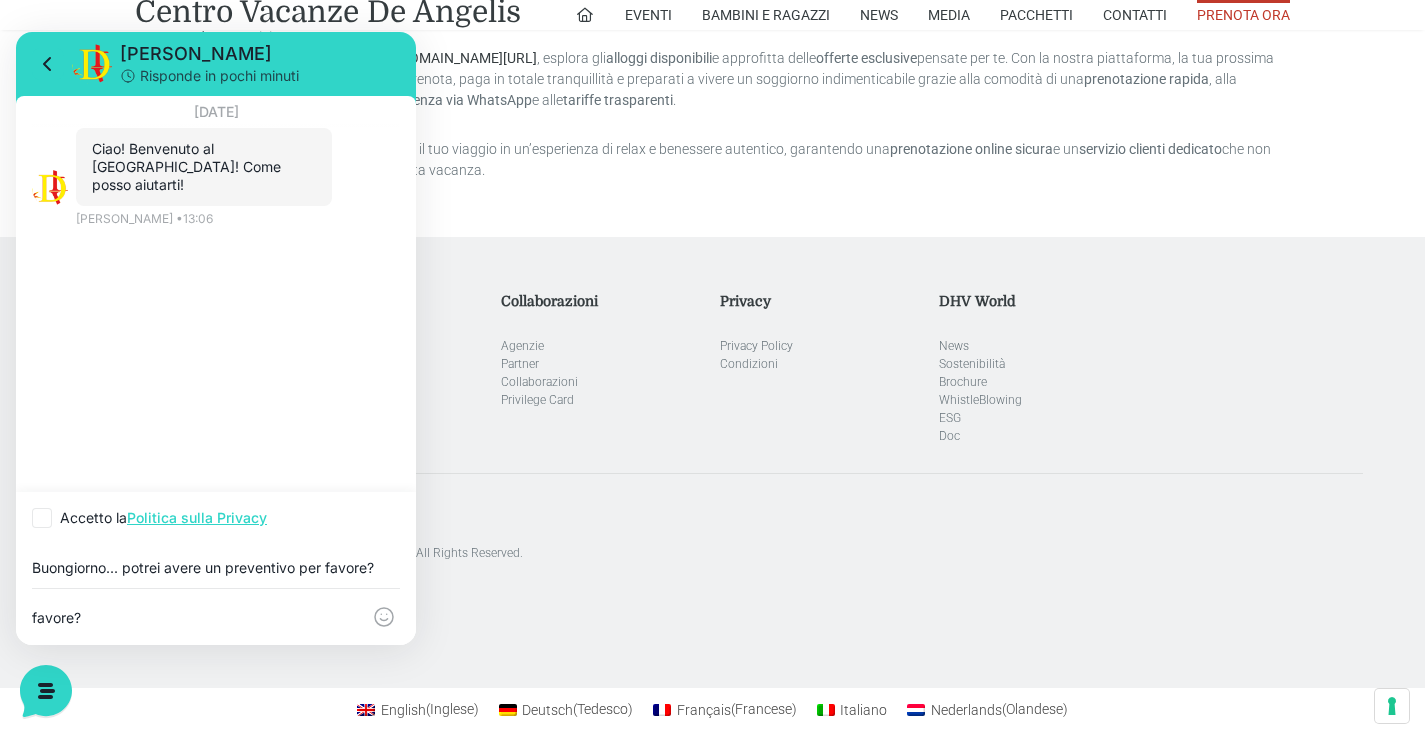 type on "Buongiorno... potrei avere un preventivo per favore?" 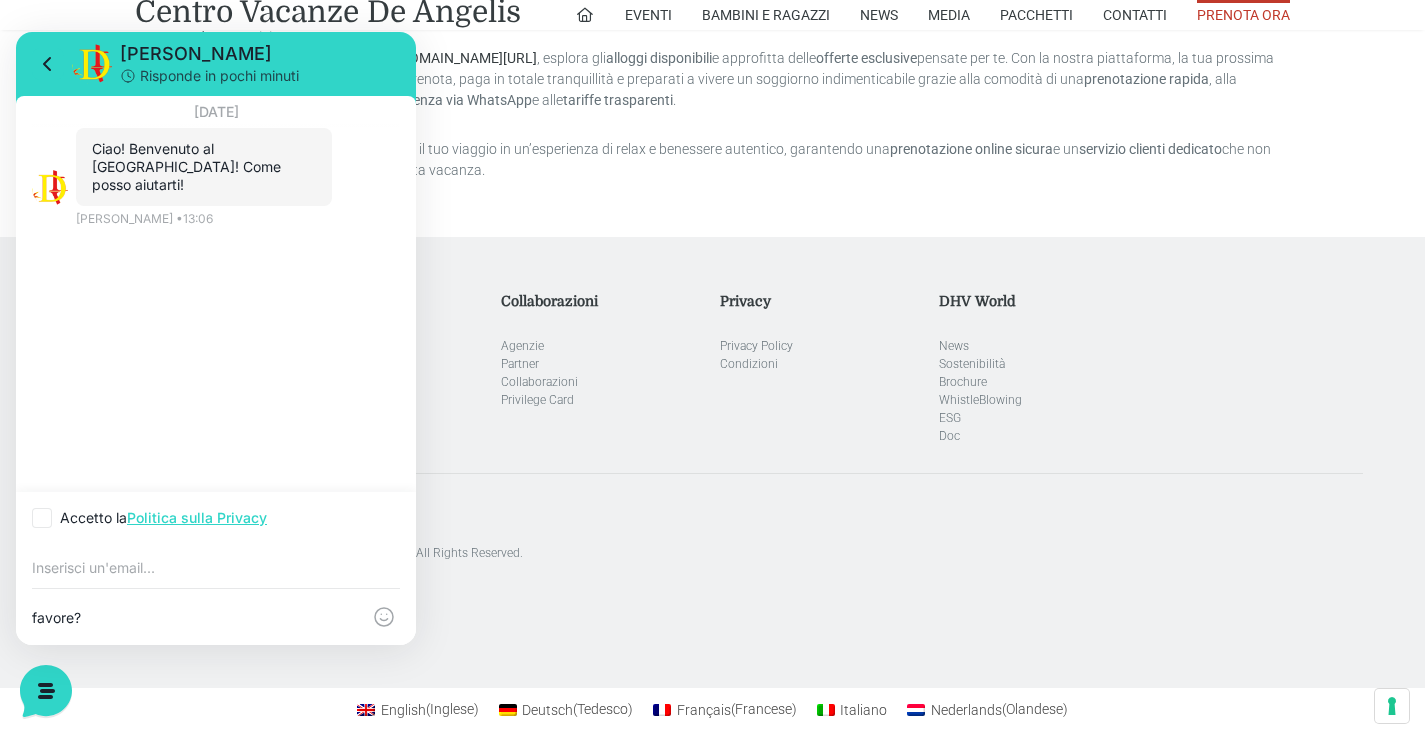 type 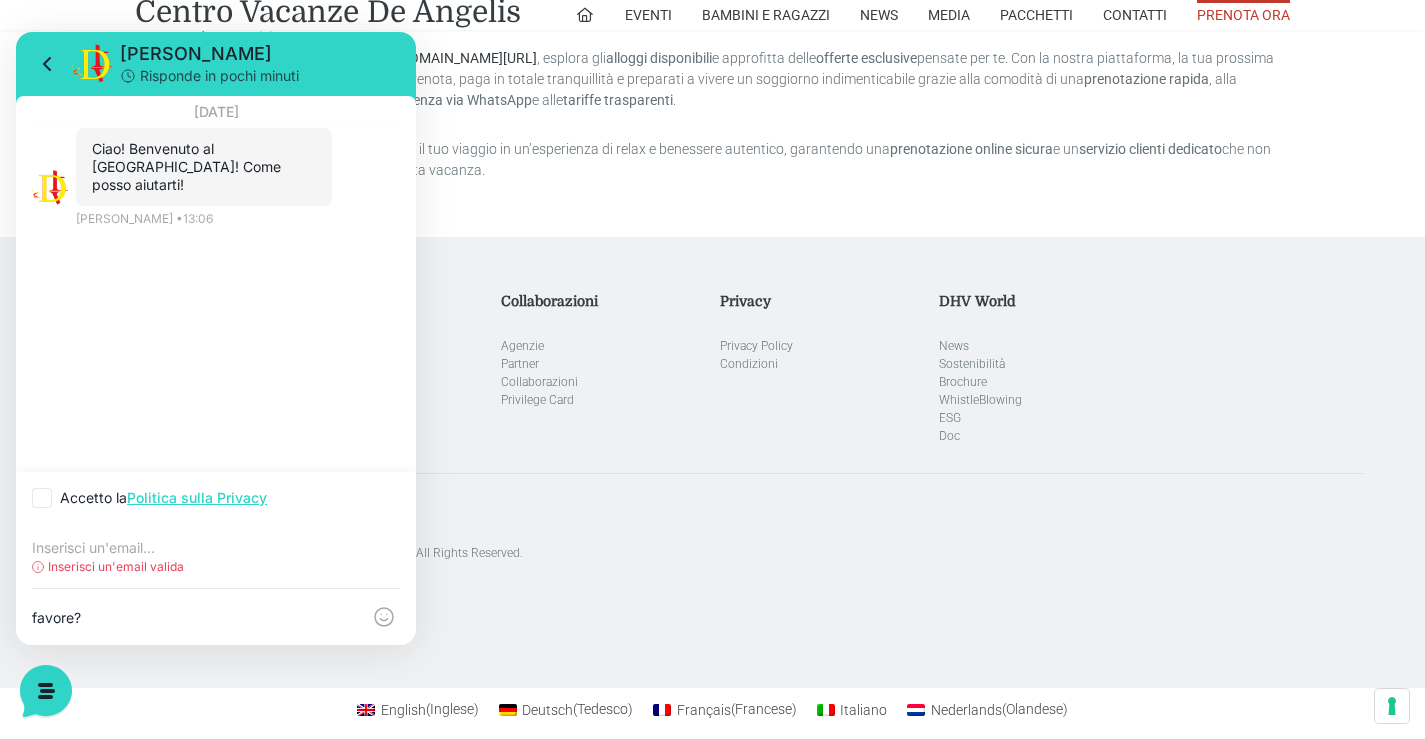 click 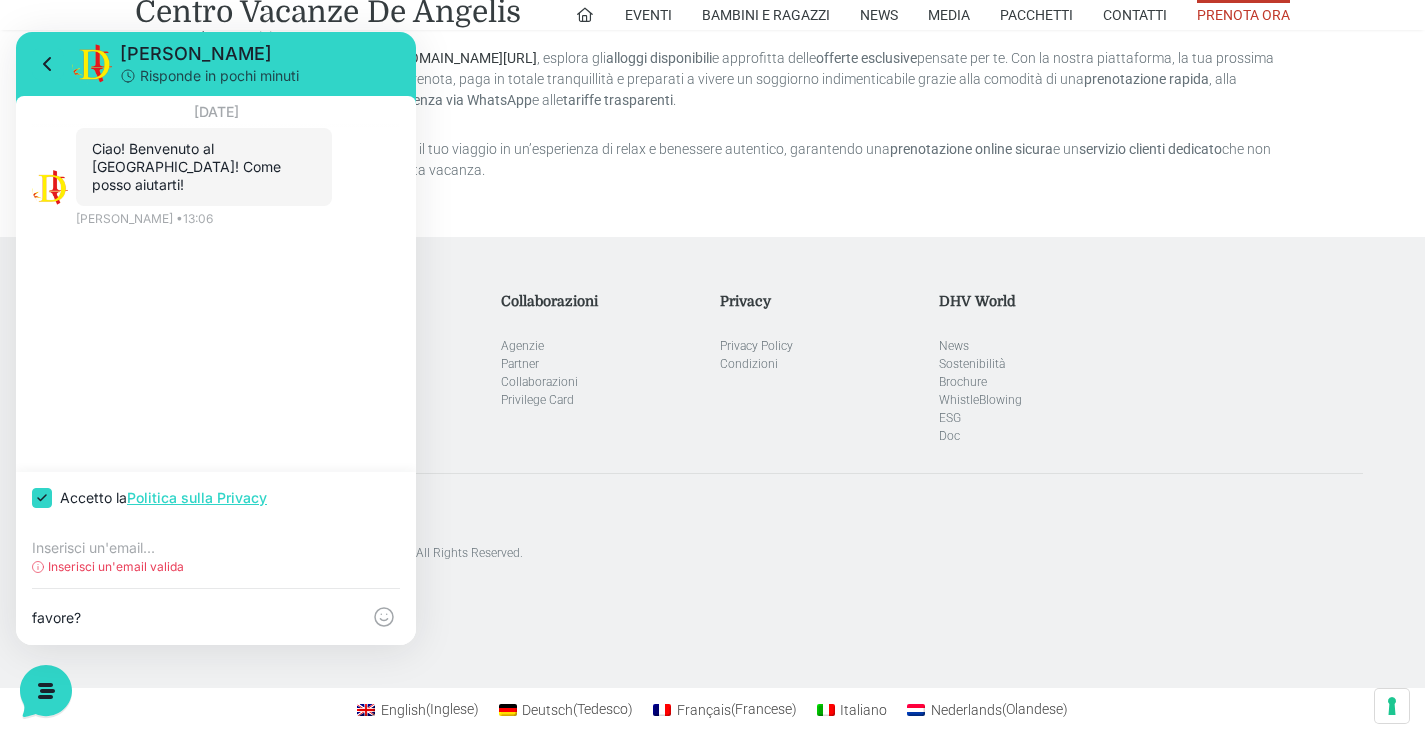 checkbox on "true" 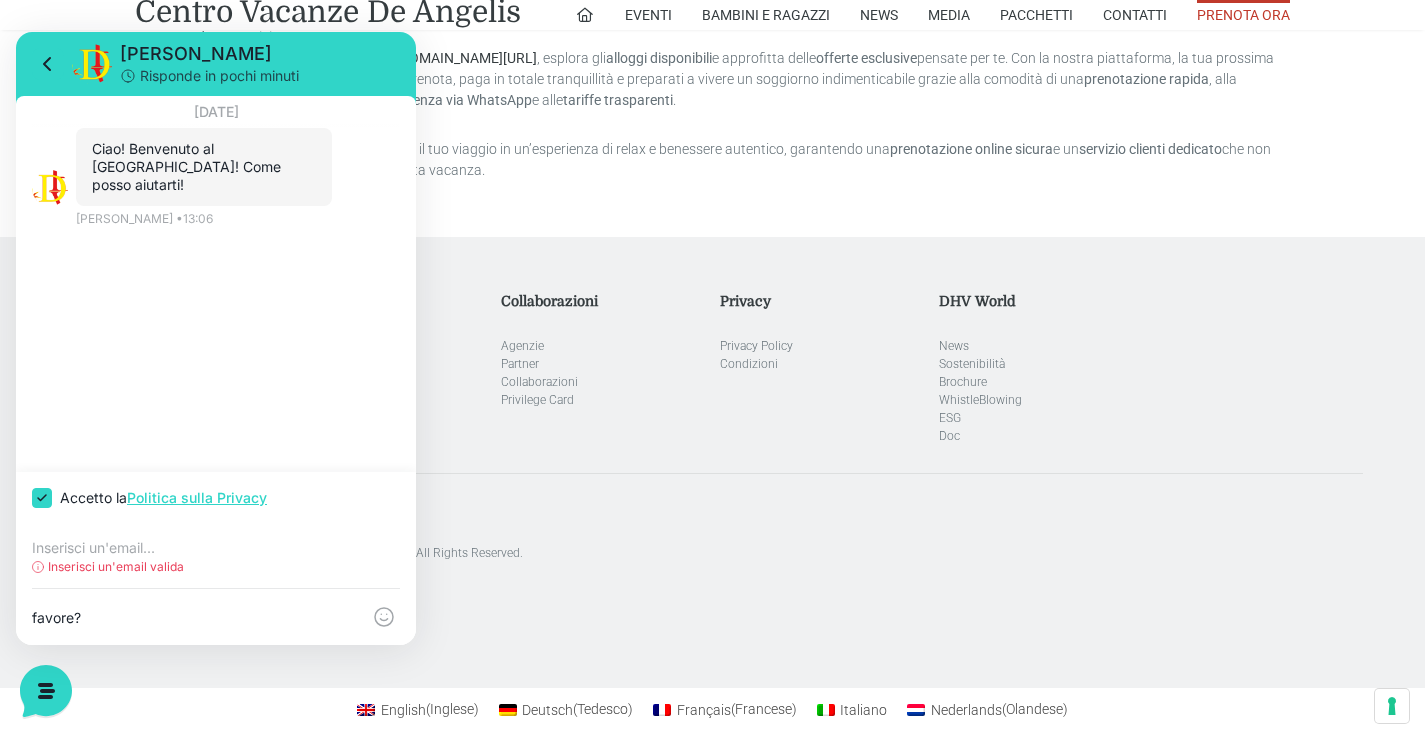 click at bounding box center [216, 548] 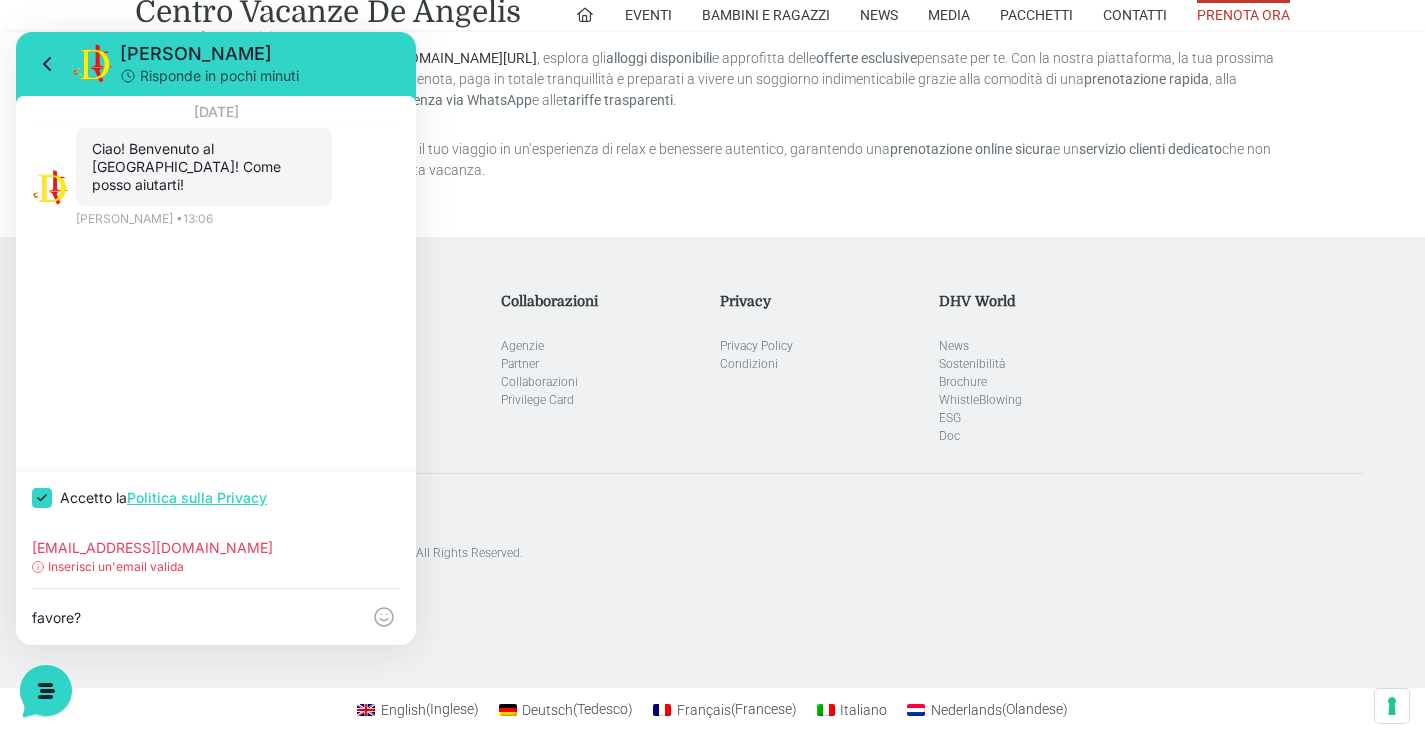 scroll, scrollTop: 0, scrollLeft: 0, axis: both 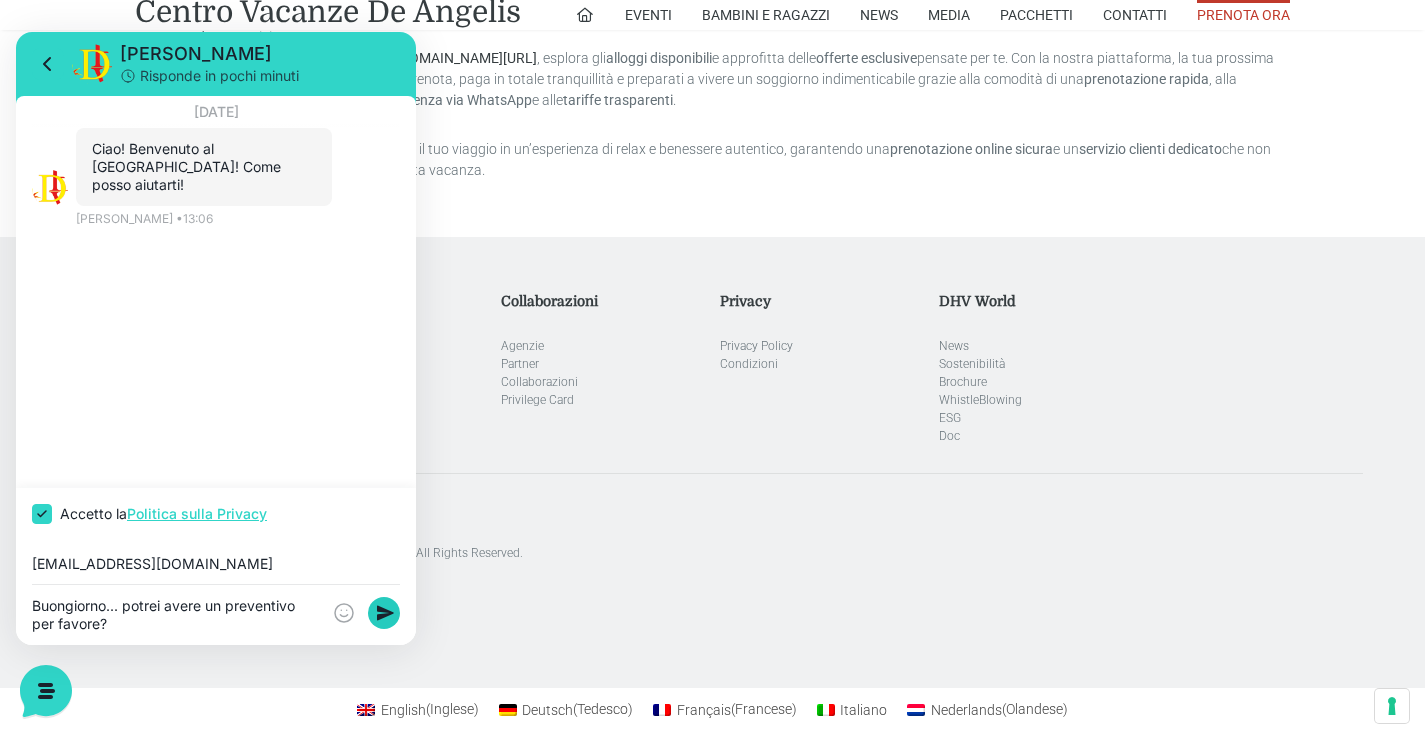 click 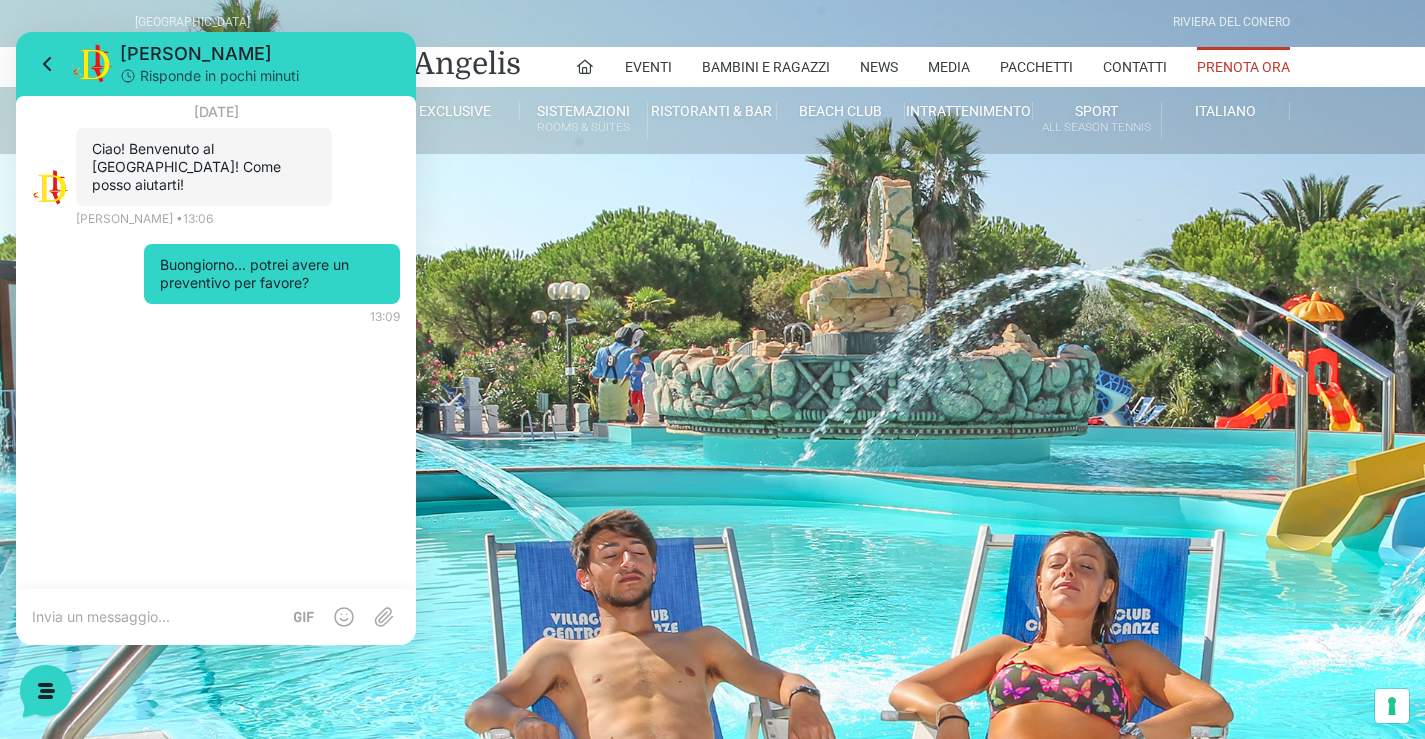 scroll, scrollTop: 0, scrollLeft: 0, axis: both 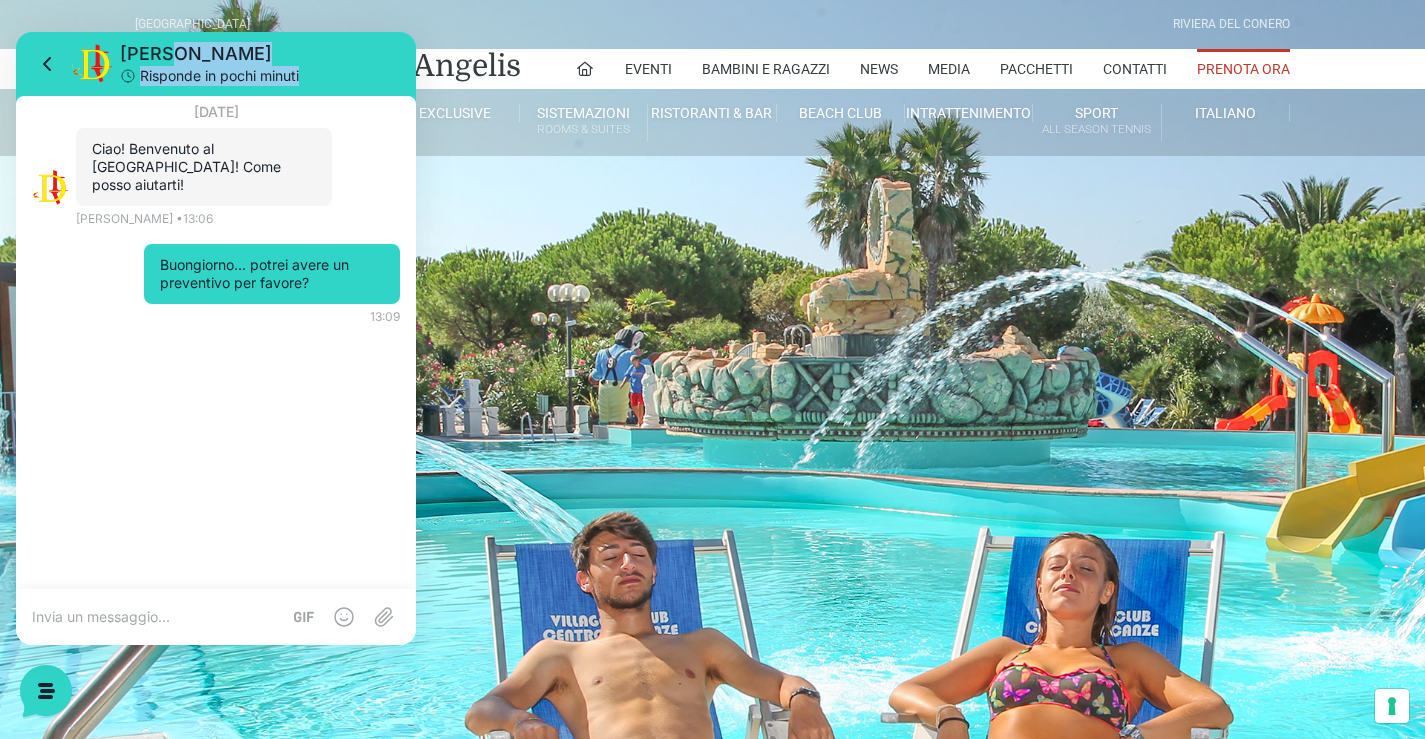 click on "Jerry Risponde in pochi minuti" at bounding box center [260, 64] 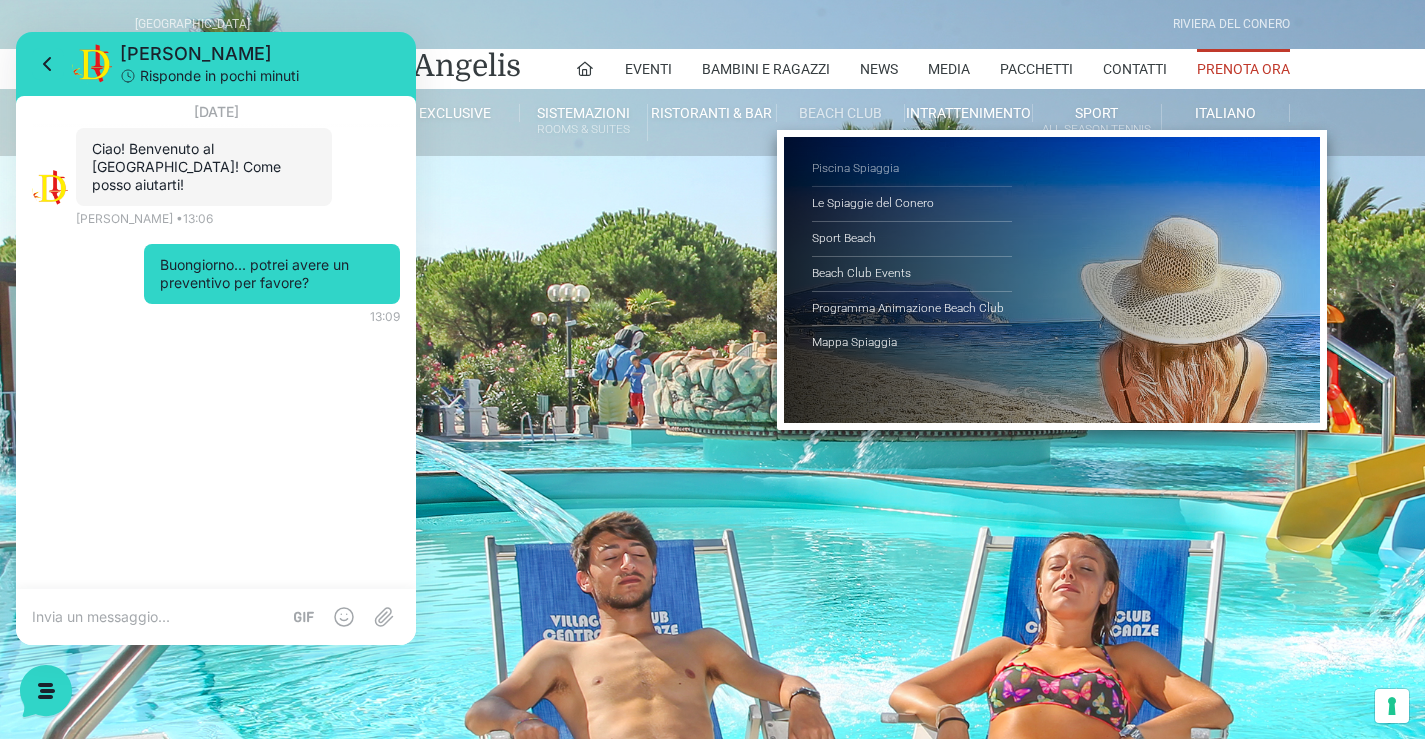click on "Piscina Spiaggia" at bounding box center [912, 169] 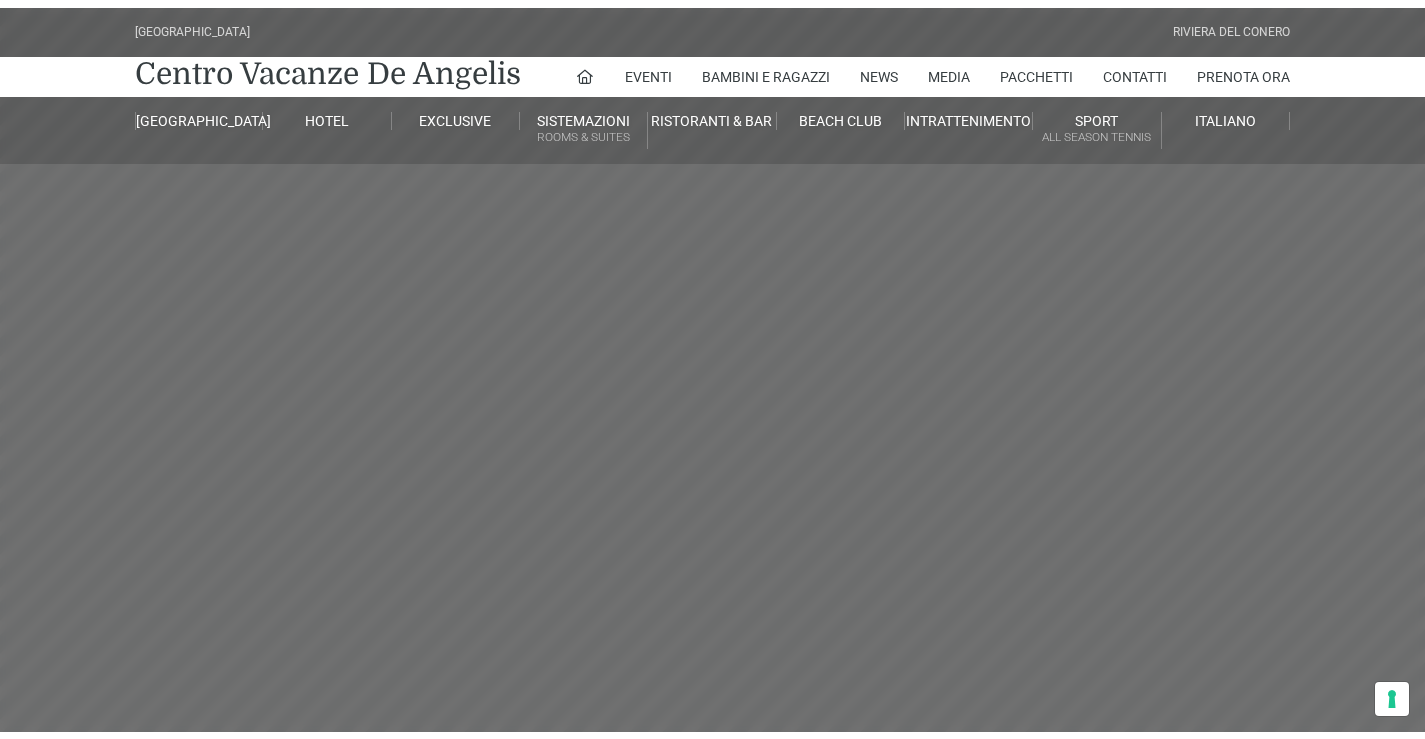 scroll, scrollTop: 0, scrollLeft: 0, axis: both 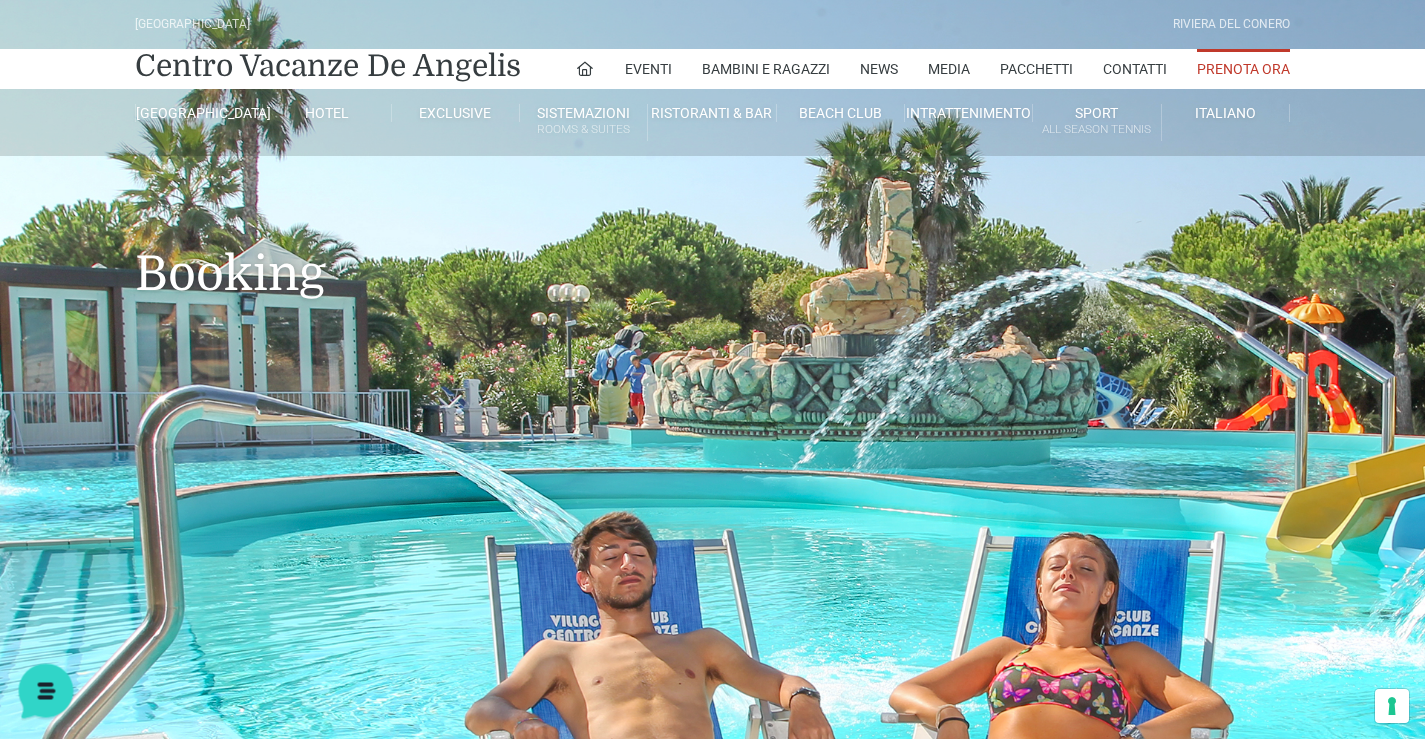 click 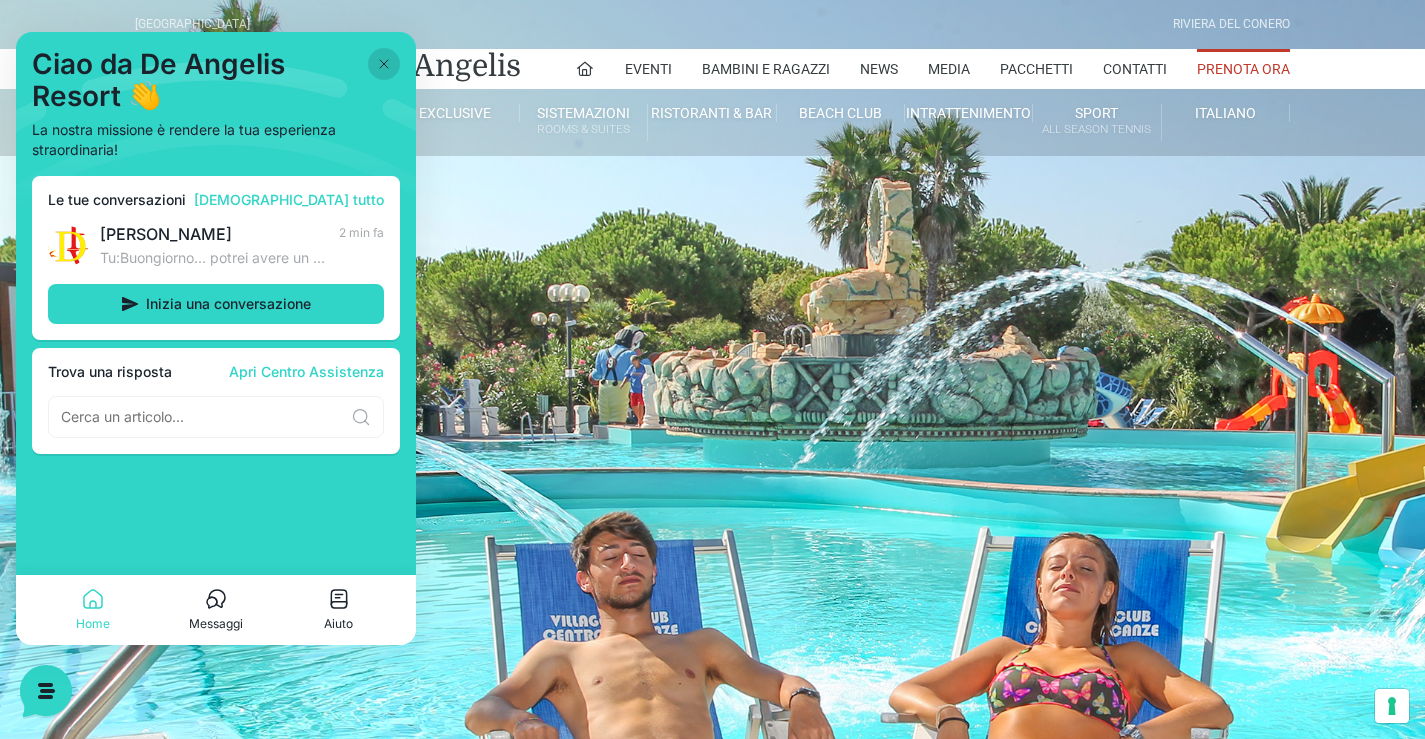 click at bounding box center (384, 64) 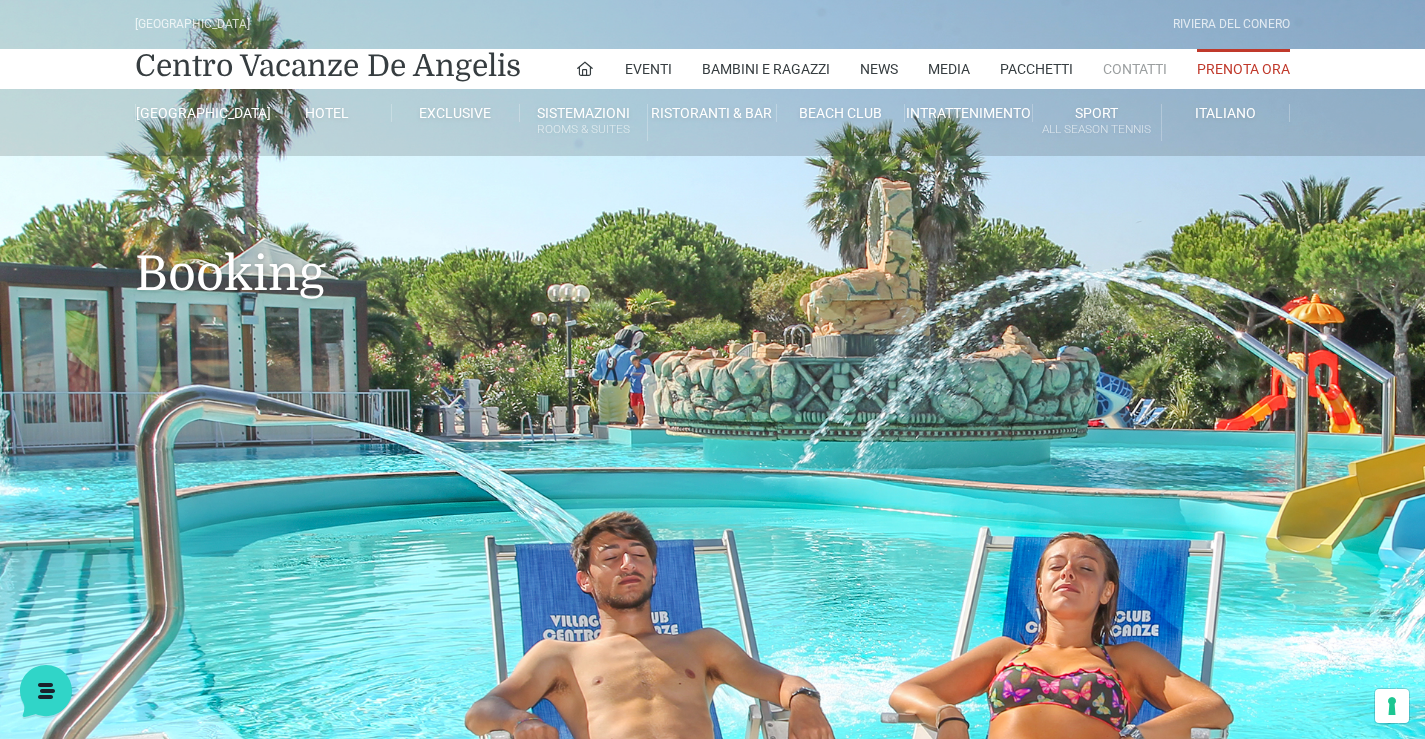 click on "Contatti" at bounding box center [1135, 69] 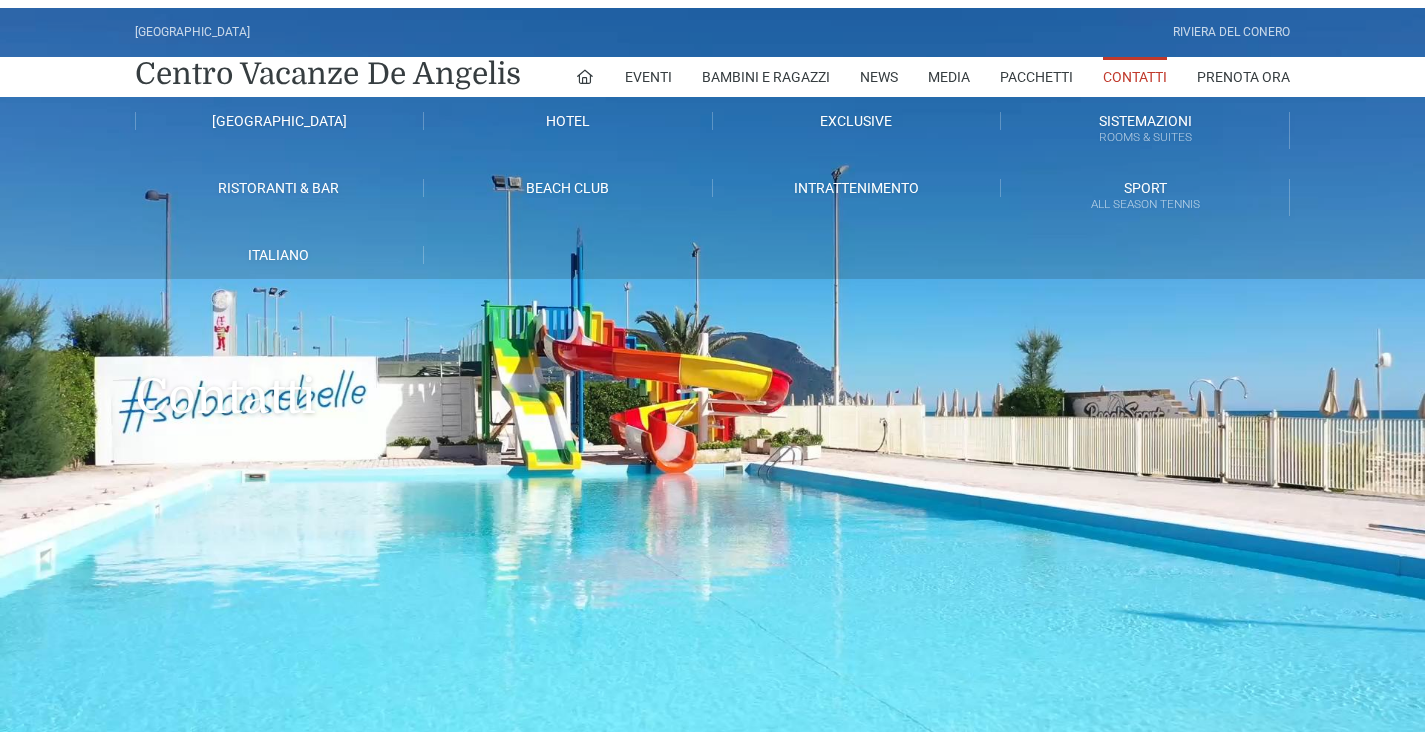 scroll, scrollTop: 0, scrollLeft: 0, axis: both 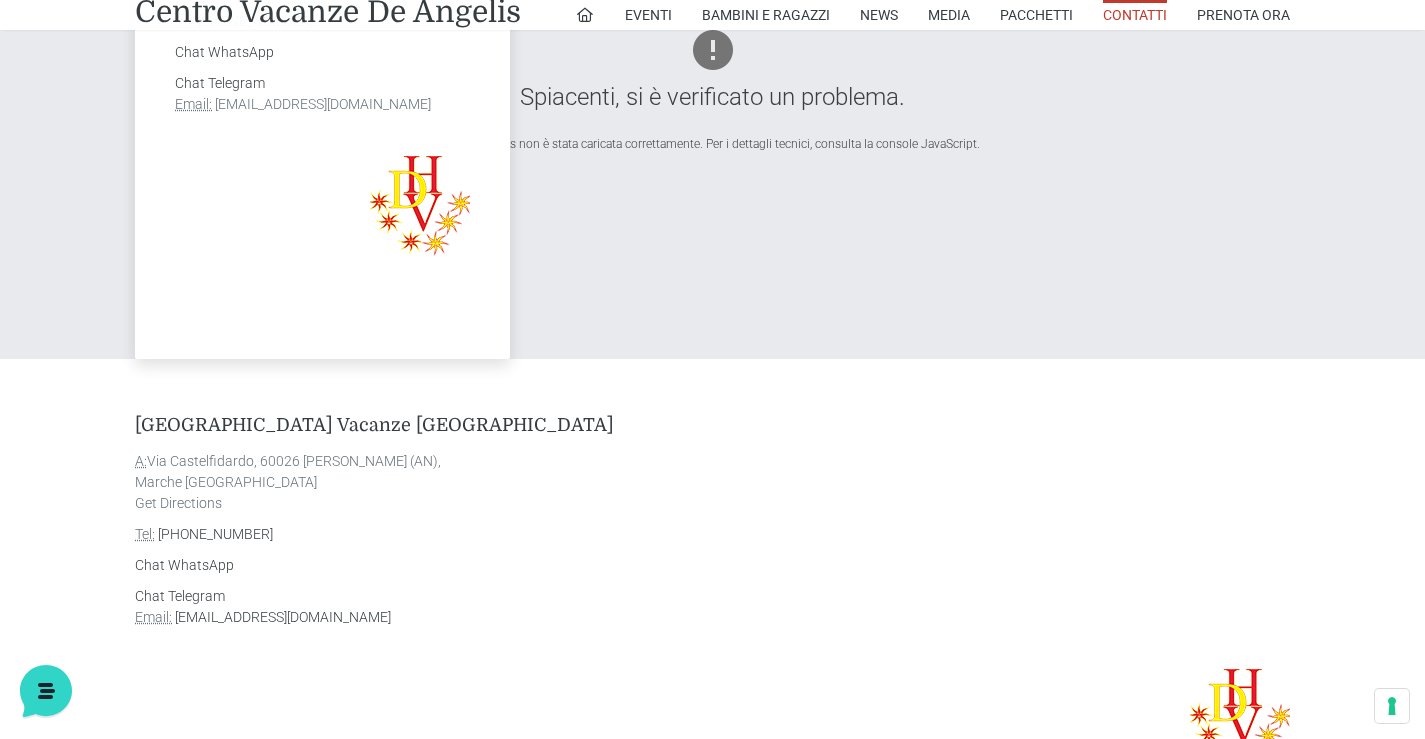 click on "[EMAIL_ADDRESS][DOMAIN_NAME]" at bounding box center (323, 104) 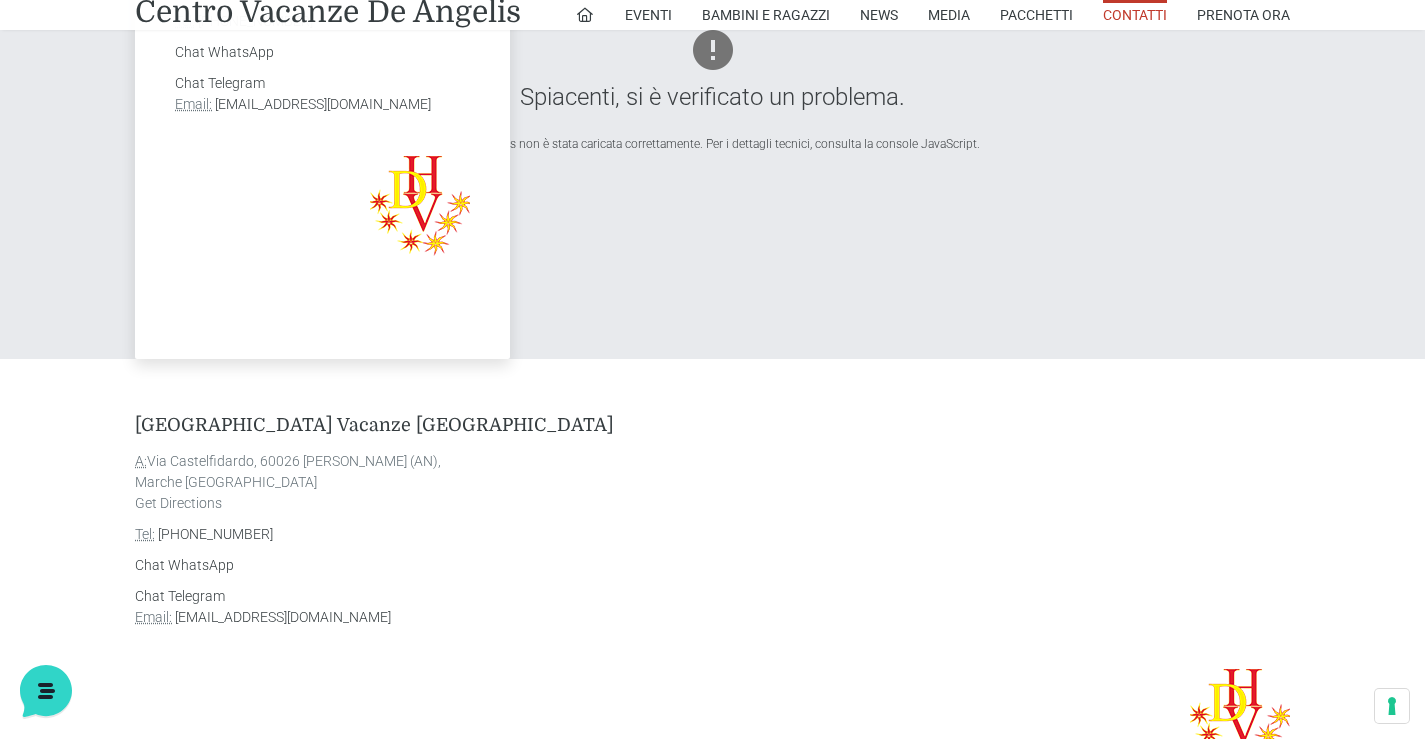 click on "Chat Telegram
Email:   [EMAIL_ADDRESS][DOMAIN_NAME]" at bounding box center (322, 94) 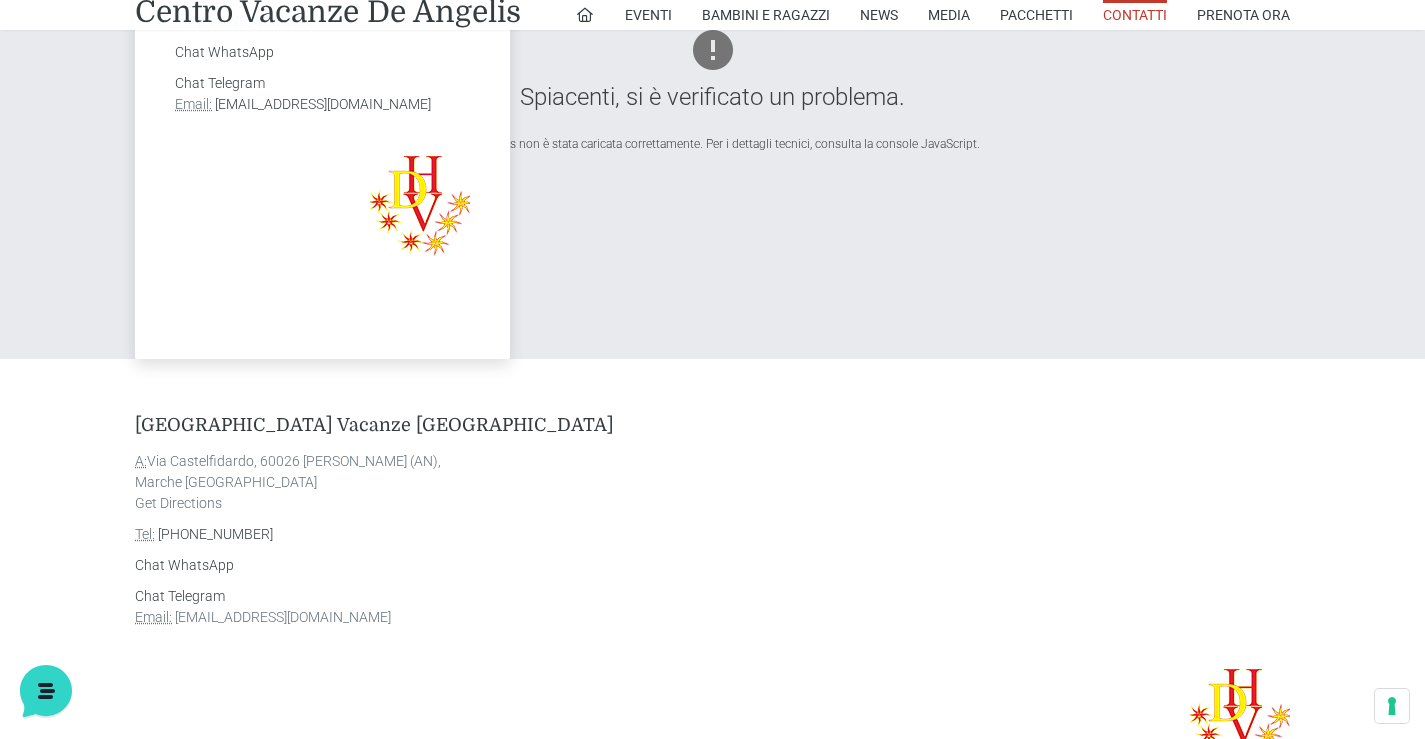 drag, startPoint x: 432, startPoint y: 615, endPoint x: 176, endPoint y: 614, distance: 256.00195 